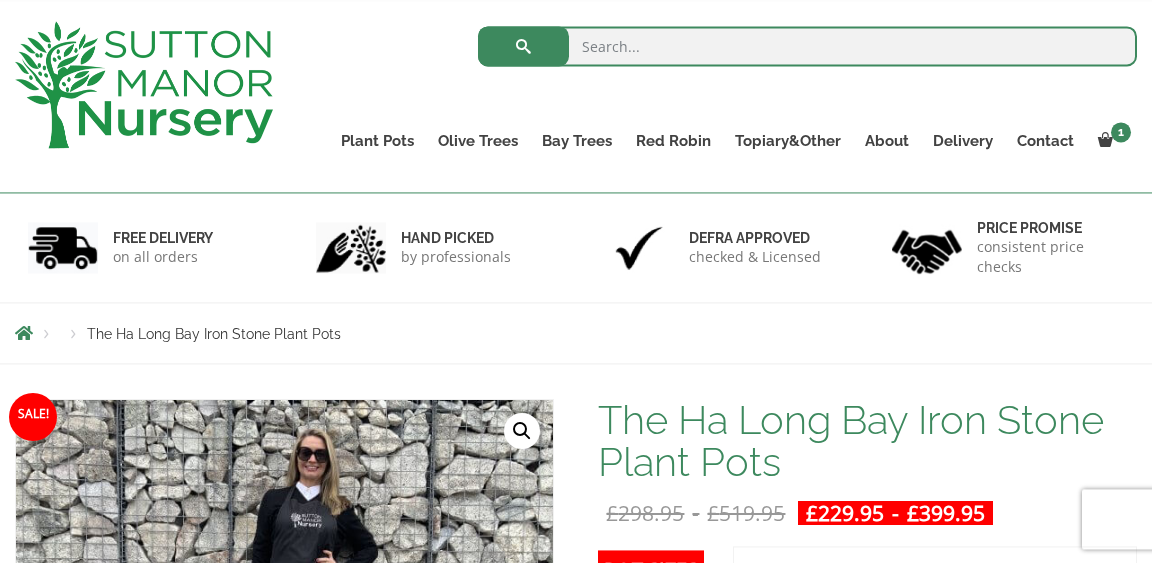 scroll, scrollTop: 56, scrollLeft: 0, axis: vertical 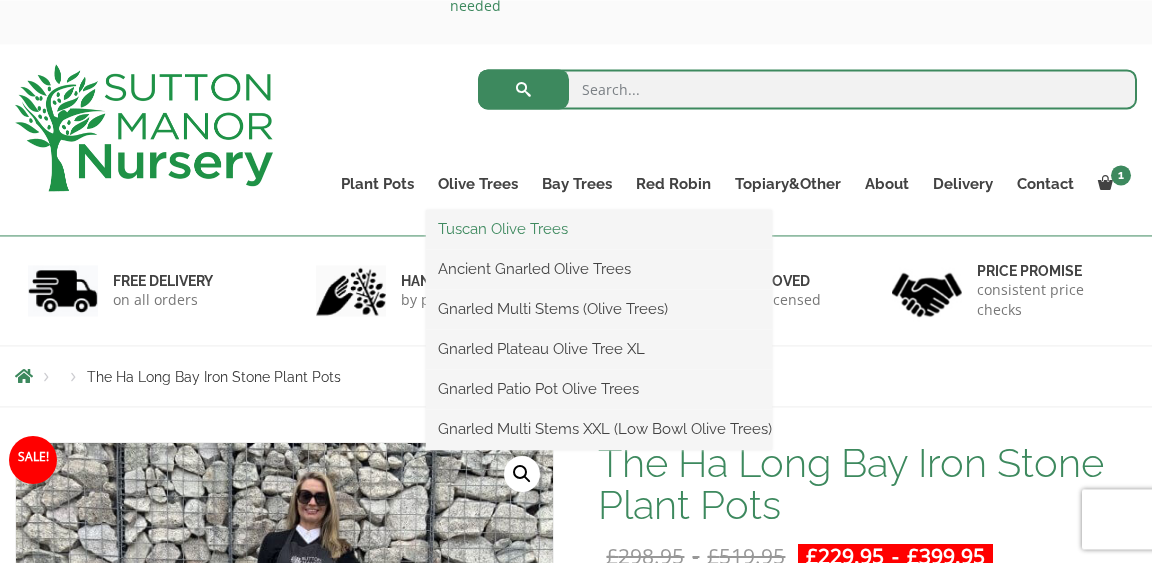 click on "Tuscan Olive Trees" at bounding box center [599, 229] 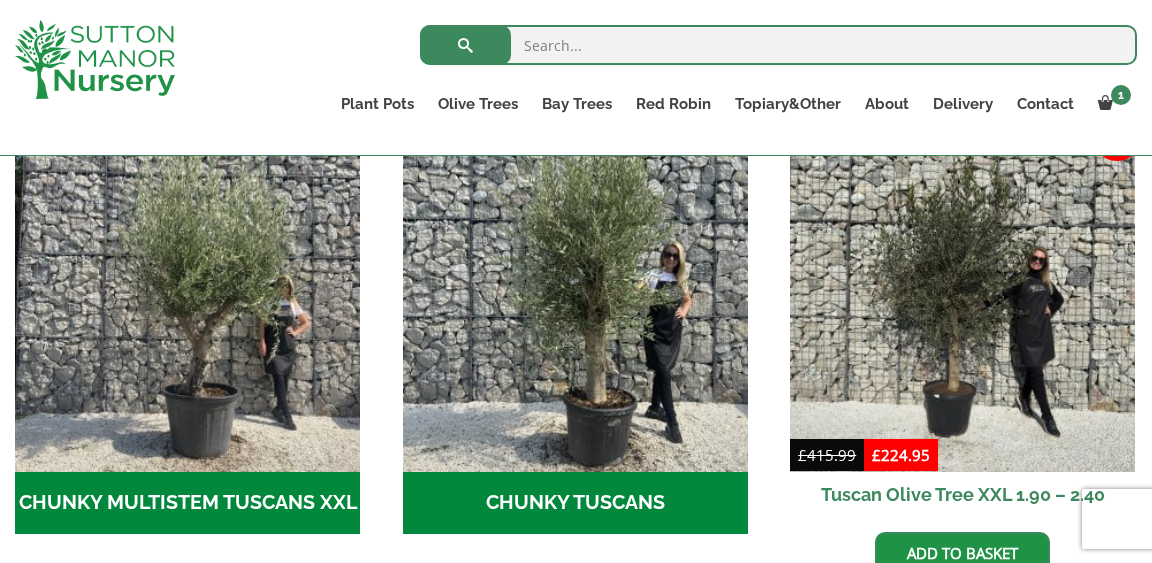 scroll, scrollTop: 635, scrollLeft: 0, axis: vertical 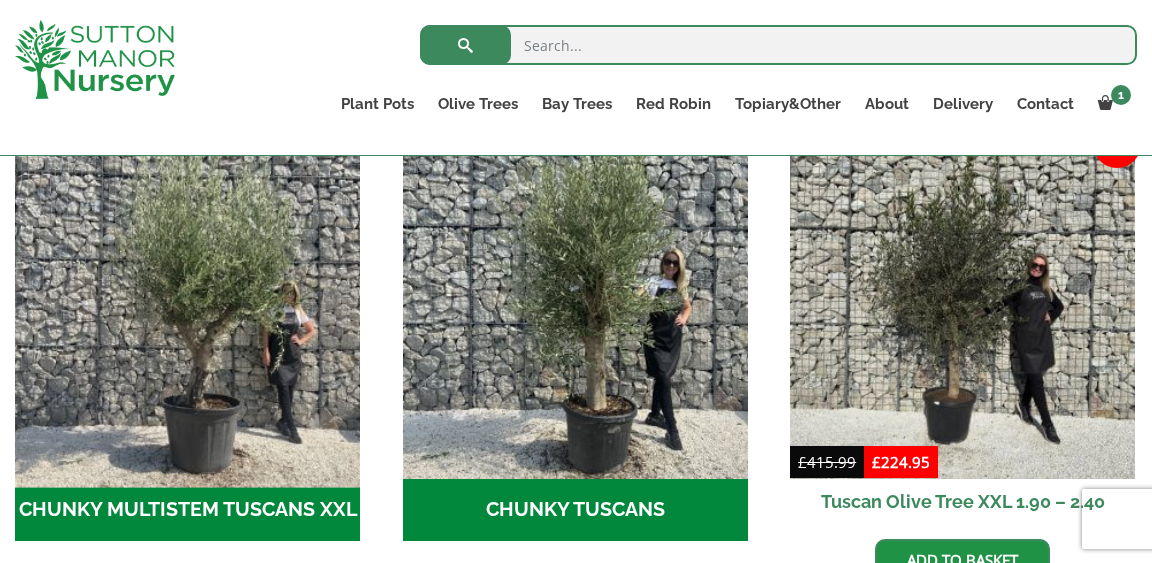 click at bounding box center [187, 307] 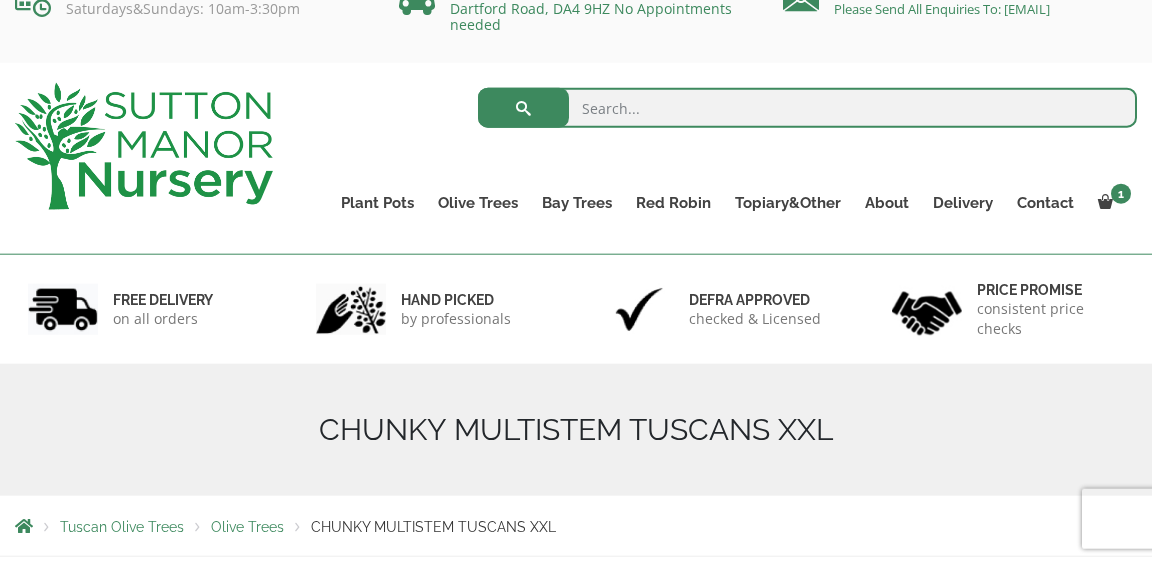 scroll, scrollTop: 0, scrollLeft: 0, axis: both 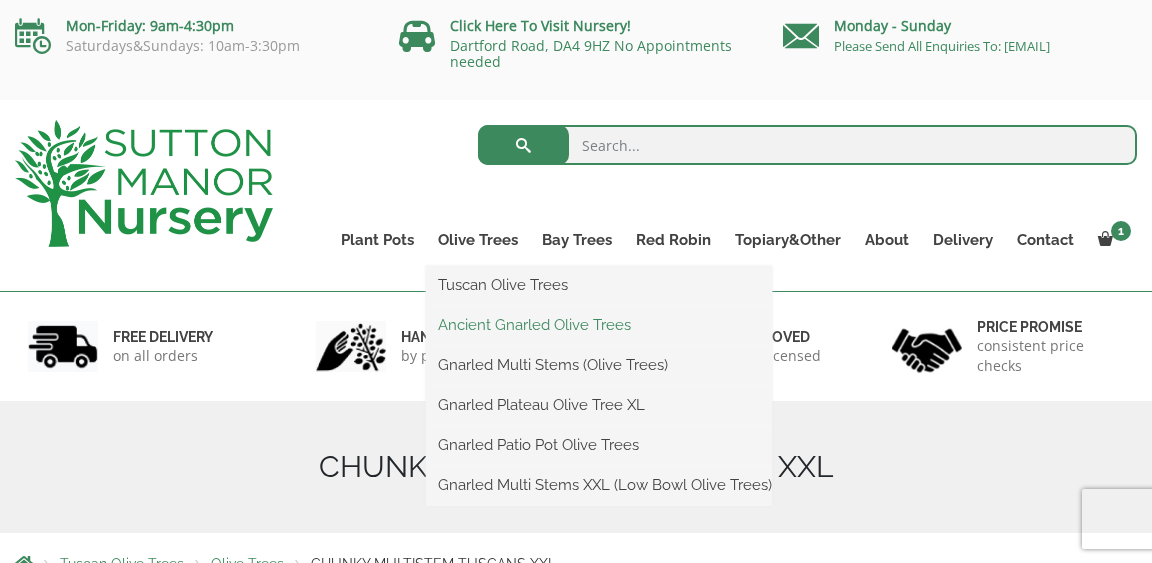 click on "Ancient Gnarled Olive Trees" at bounding box center [599, 325] 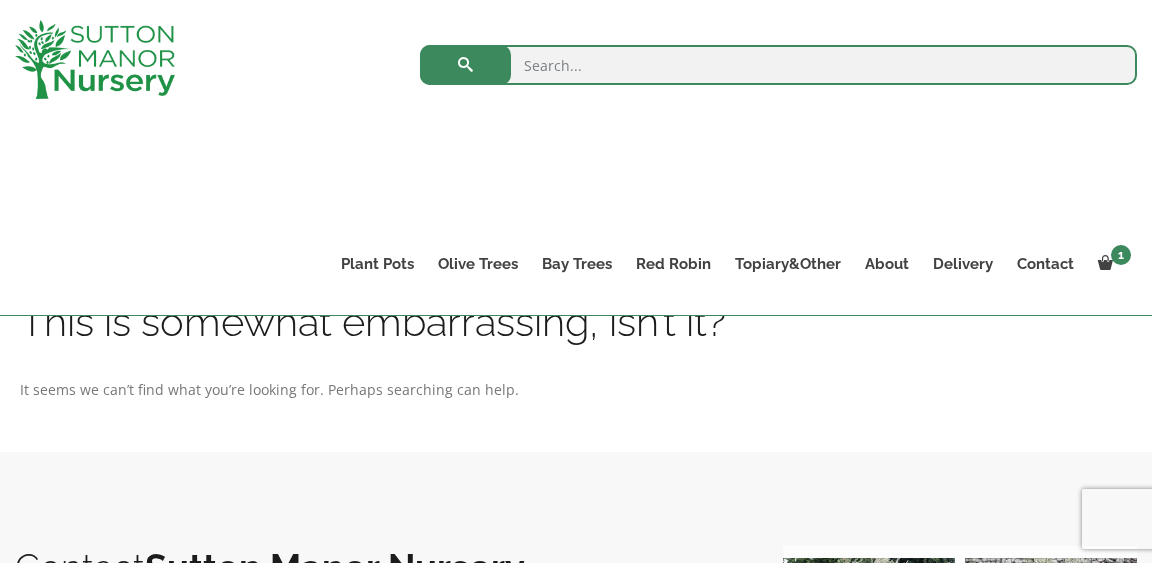 scroll, scrollTop: 444, scrollLeft: 0, axis: vertical 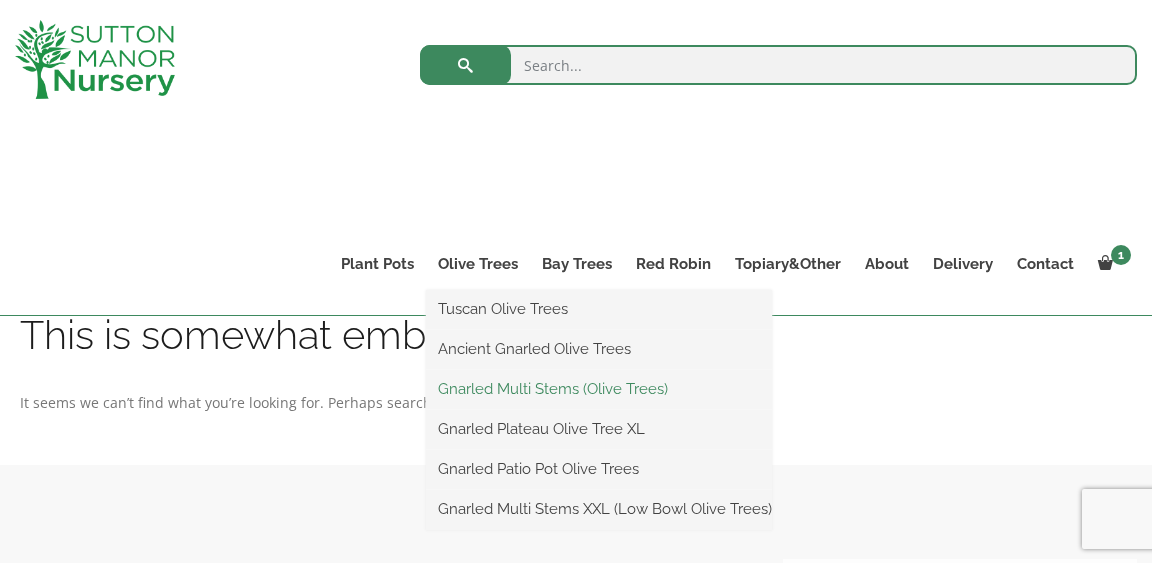click on "Gnarled Multi Stems (Olive Trees)" at bounding box center (599, 389) 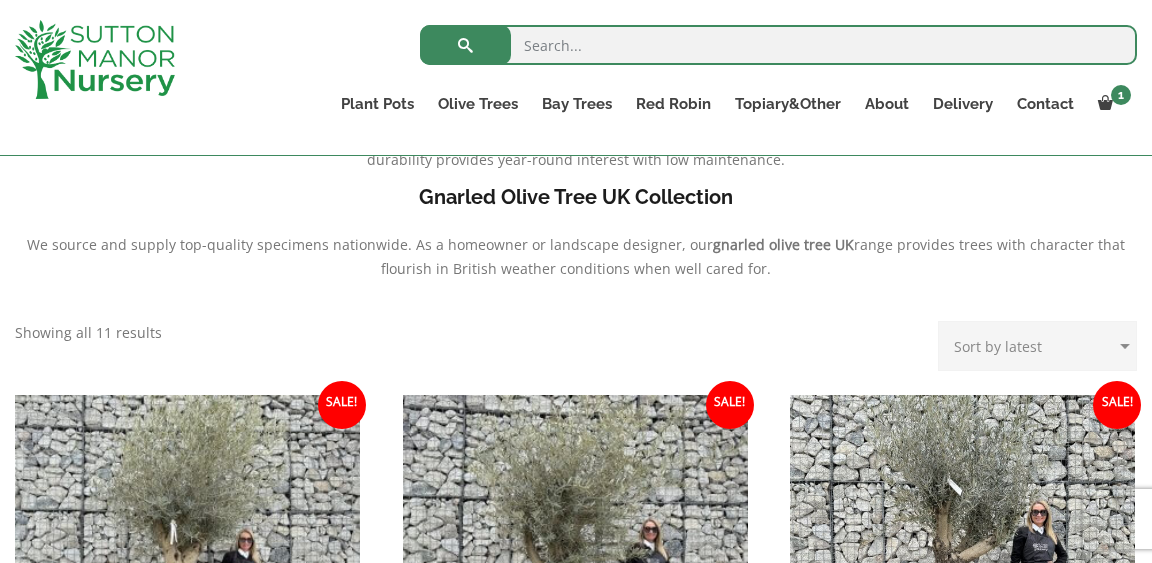scroll, scrollTop: 592, scrollLeft: 0, axis: vertical 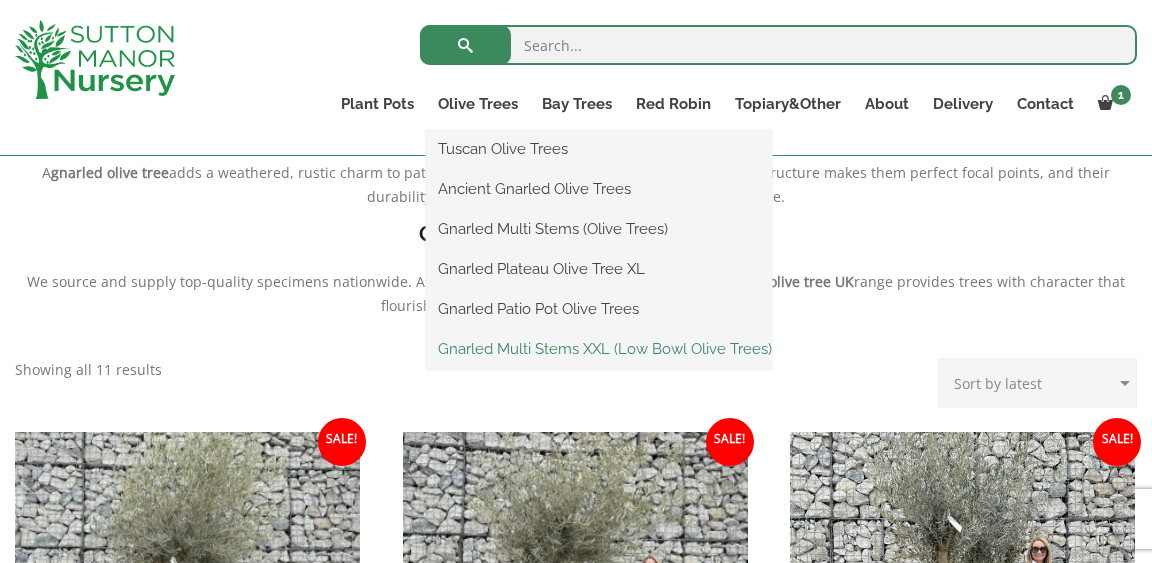 click on "Gnarled Multi Stems XXL (Low Bowl Olive Trees)" at bounding box center (599, 349) 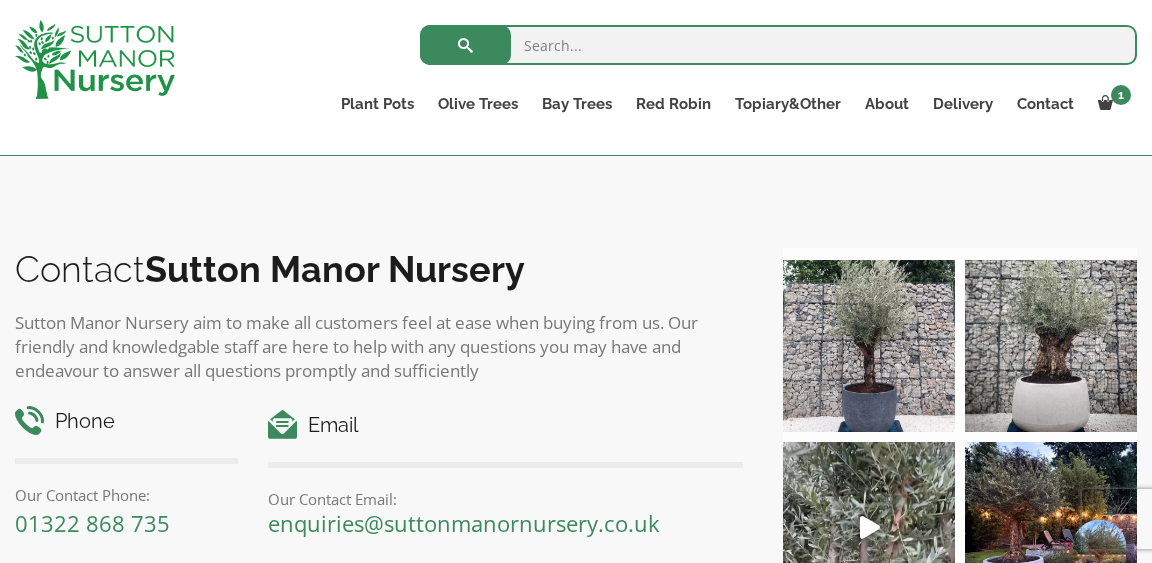 scroll, scrollTop: 0, scrollLeft: 0, axis: both 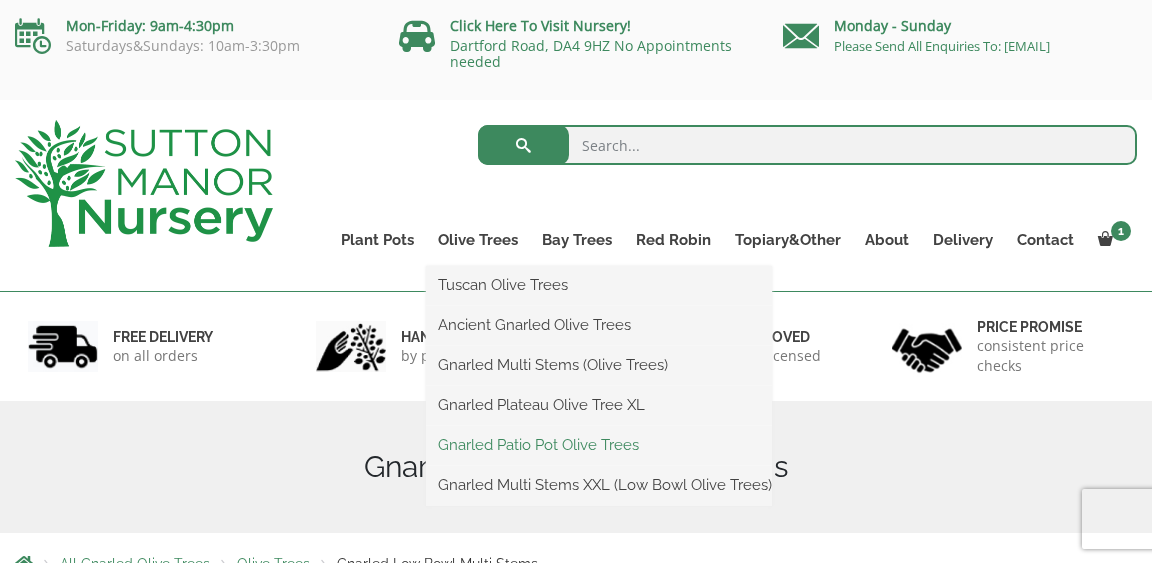click on "Gnarled Patio Pot Olive Trees" at bounding box center (599, 445) 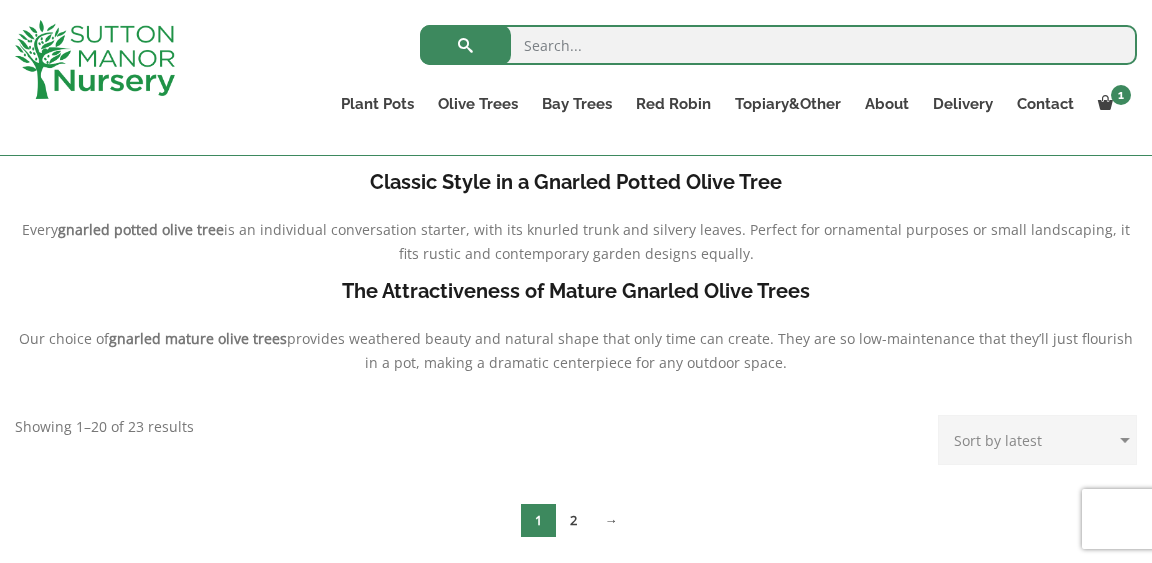 scroll, scrollTop: 541, scrollLeft: 0, axis: vertical 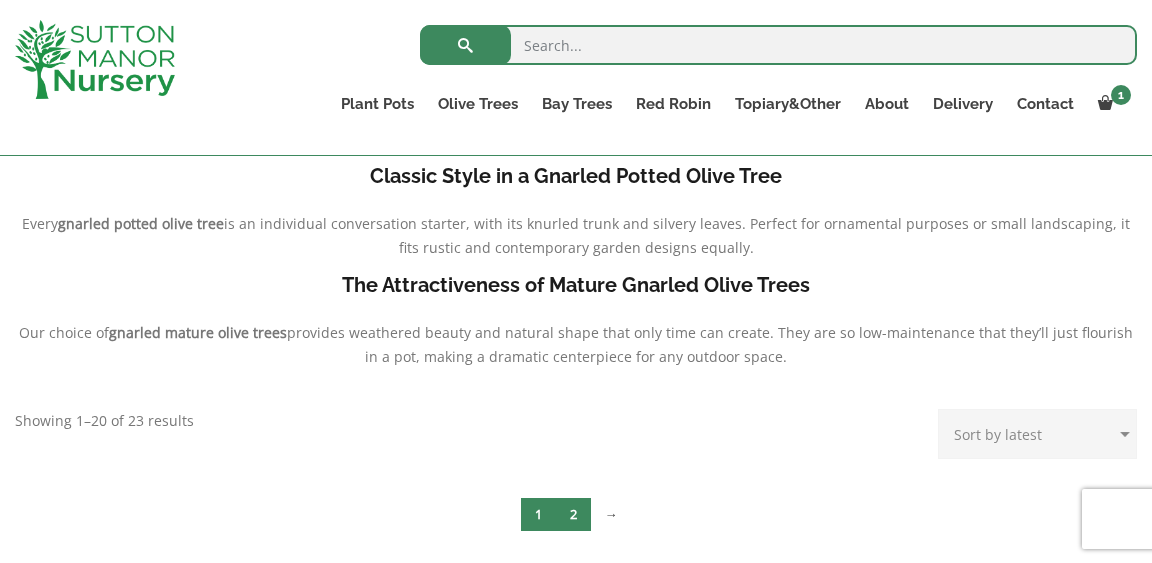 click on "2" at bounding box center [573, 514] 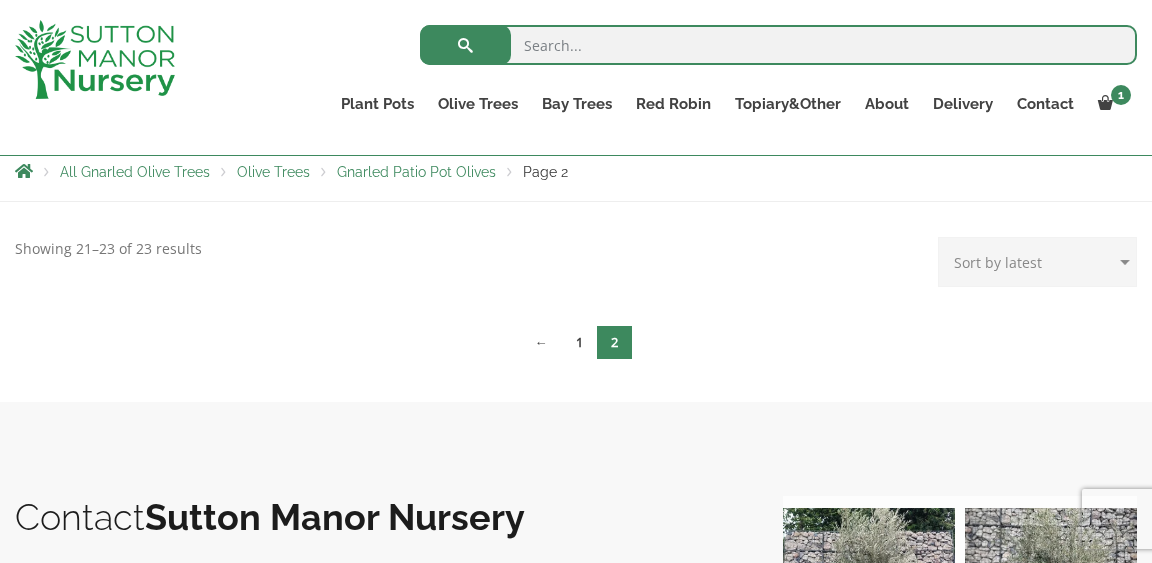 scroll, scrollTop: 0, scrollLeft: 0, axis: both 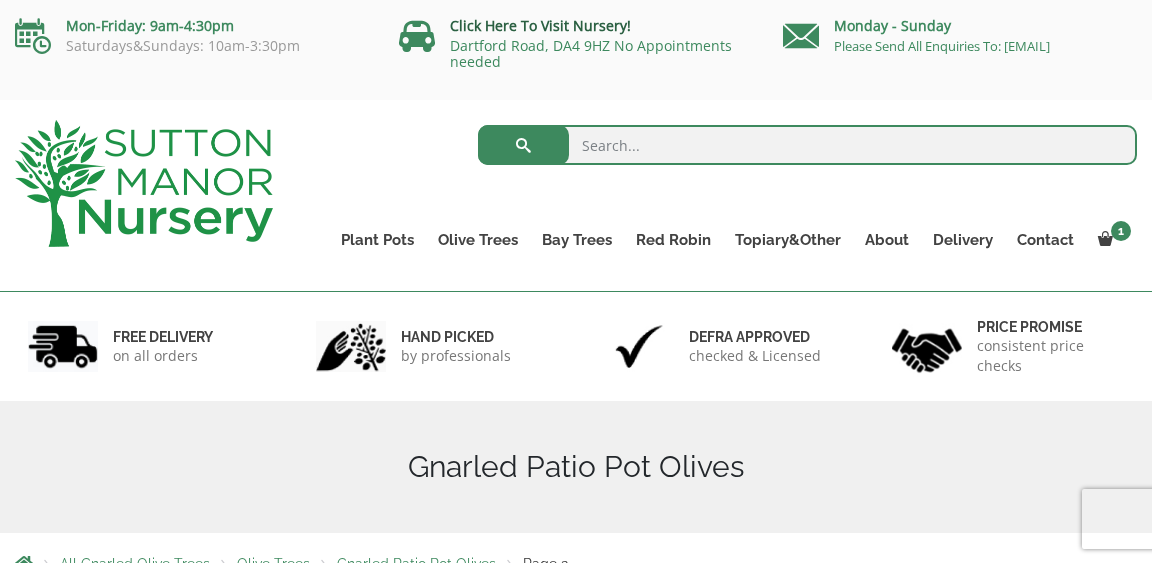 click on "Click Here To Visit Nursery!" at bounding box center (540, 25) 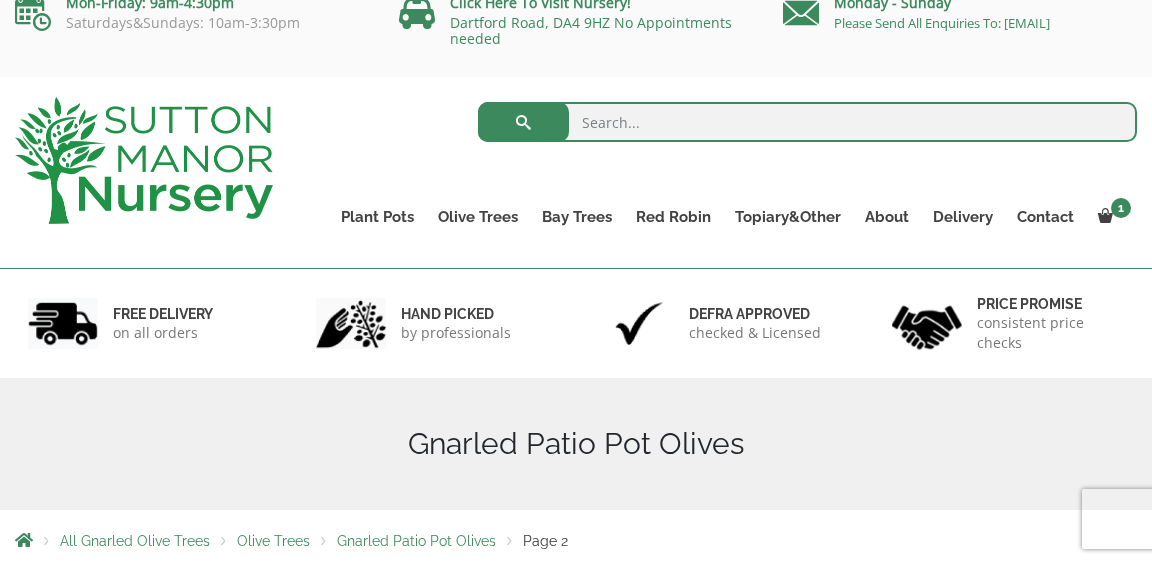 scroll, scrollTop: 14, scrollLeft: 0, axis: vertical 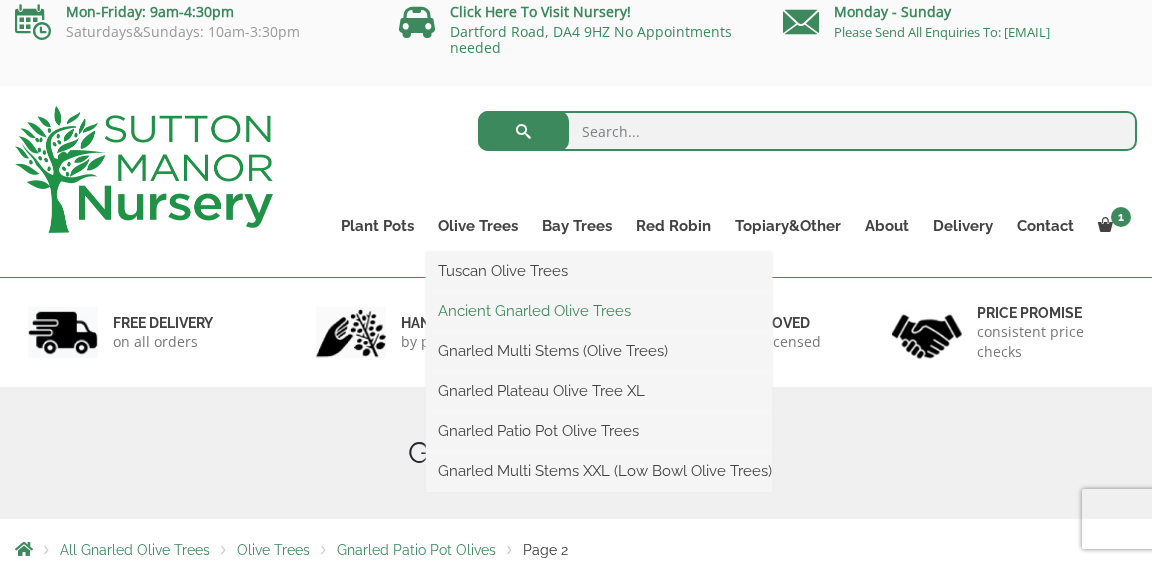 click on "Ancient Gnarled Olive Trees" at bounding box center (599, 311) 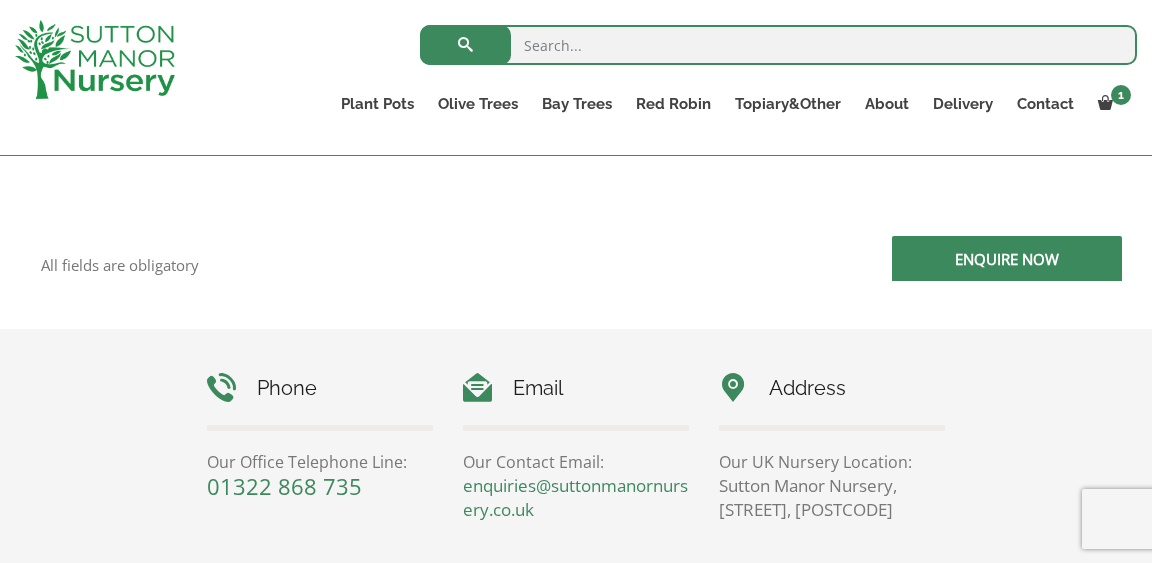 scroll, scrollTop: 762, scrollLeft: 0, axis: vertical 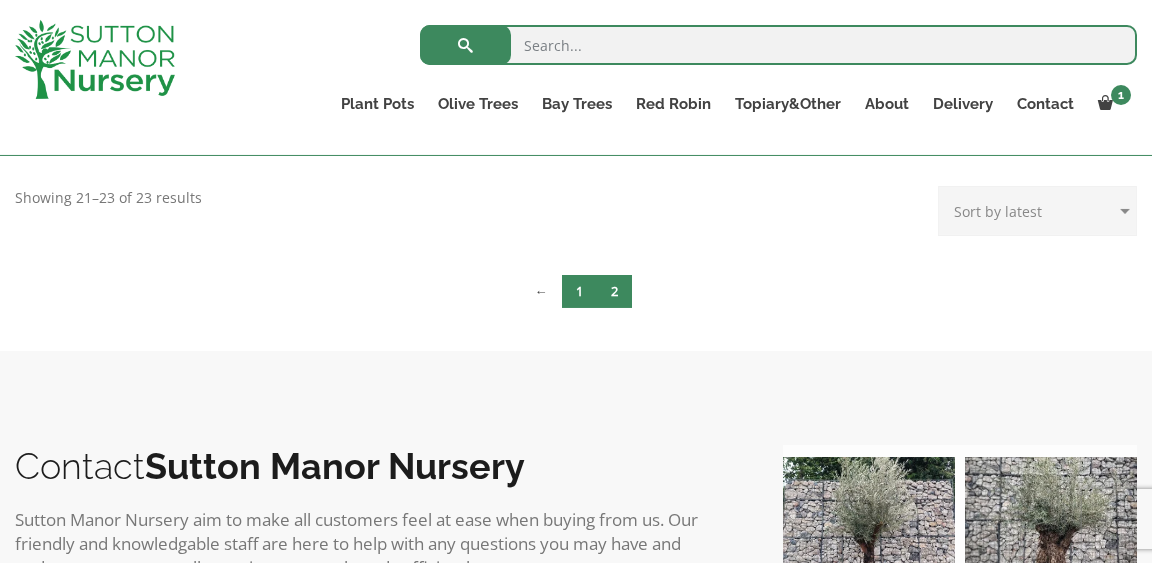 click on "1" at bounding box center [579, 291] 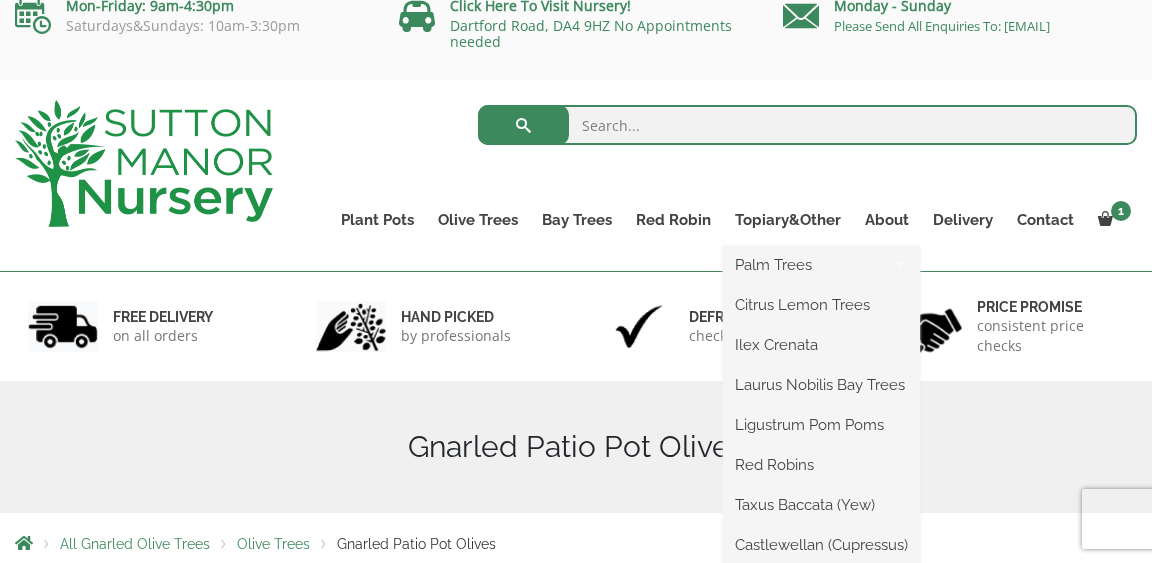 scroll, scrollTop: 0, scrollLeft: 0, axis: both 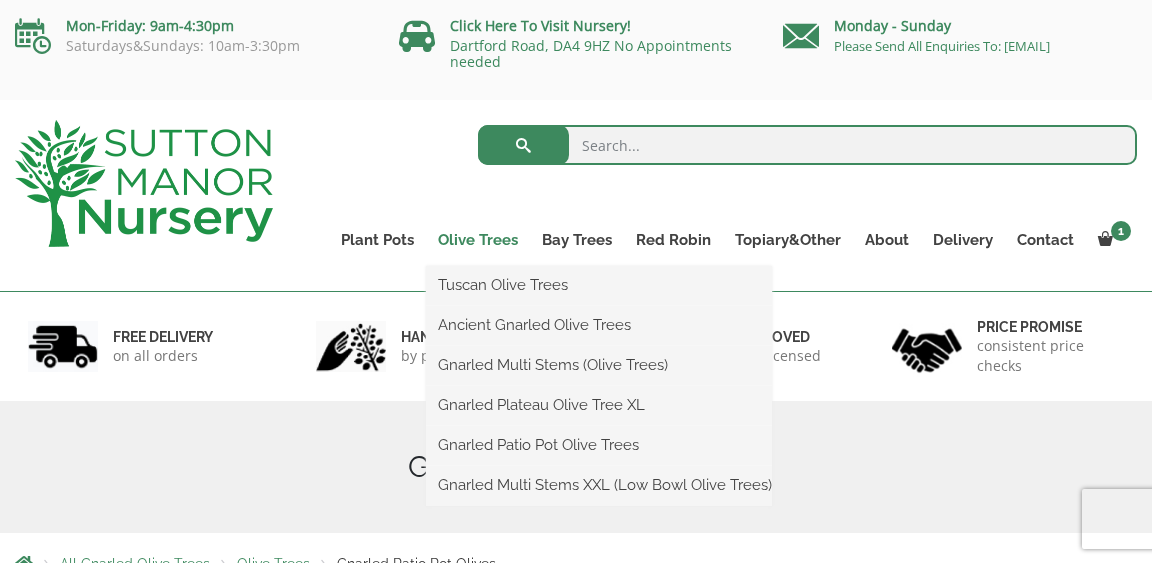 click on "Olive Trees" at bounding box center (478, 240) 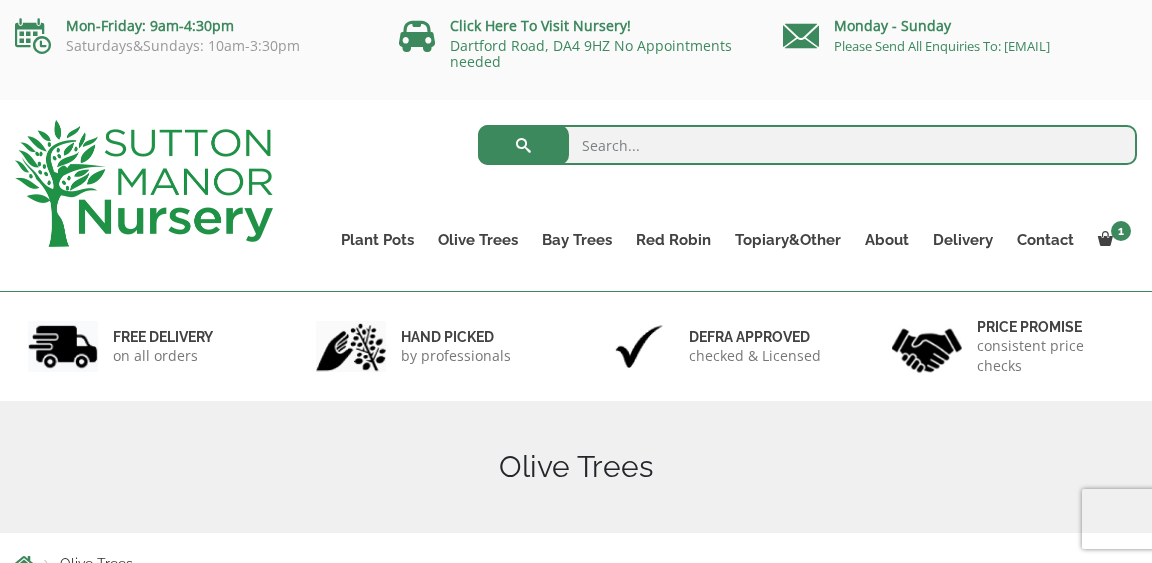 scroll, scrollTop: 0, scrollLeft: 0, axis: both 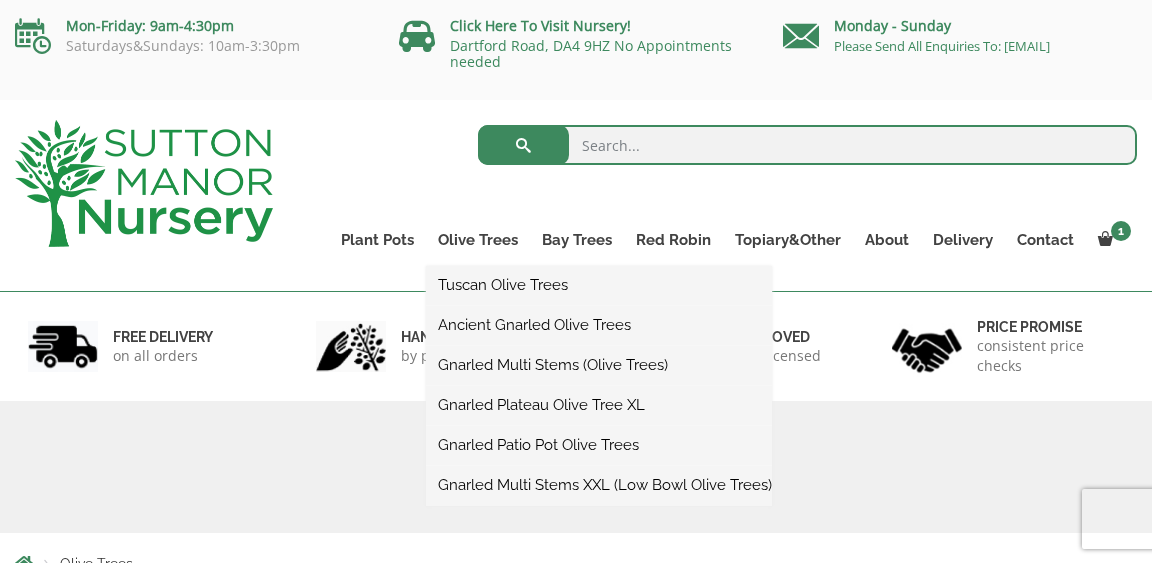 click on "Gnarled Multi Stems (Olive Trees)" at bounding box center (599, 365) 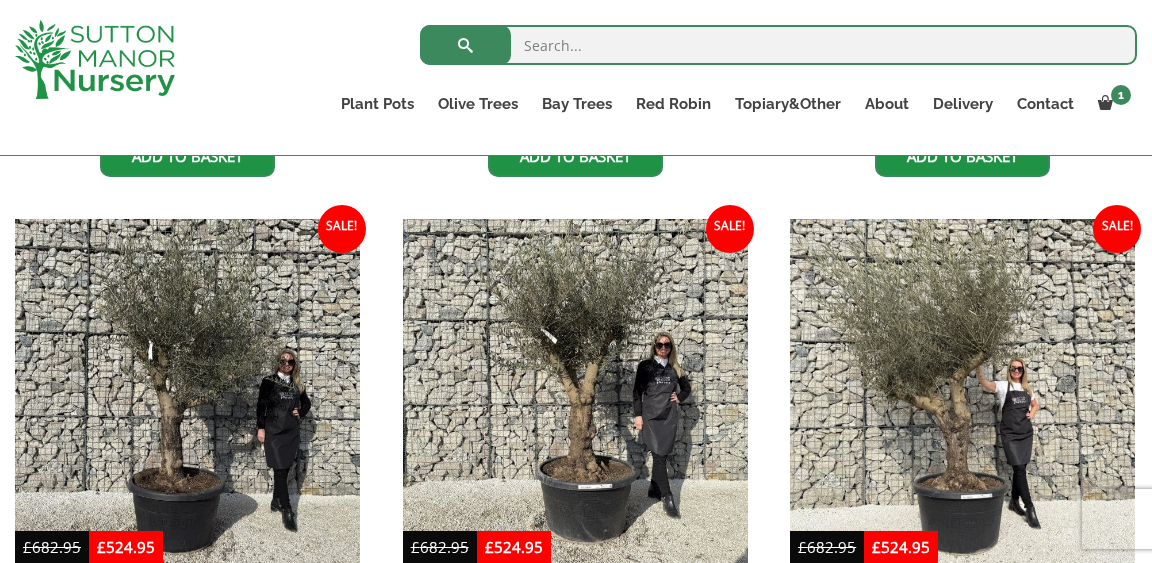 scroll, scrollTop: 1295, scrollLeft: 0, axis: vertical 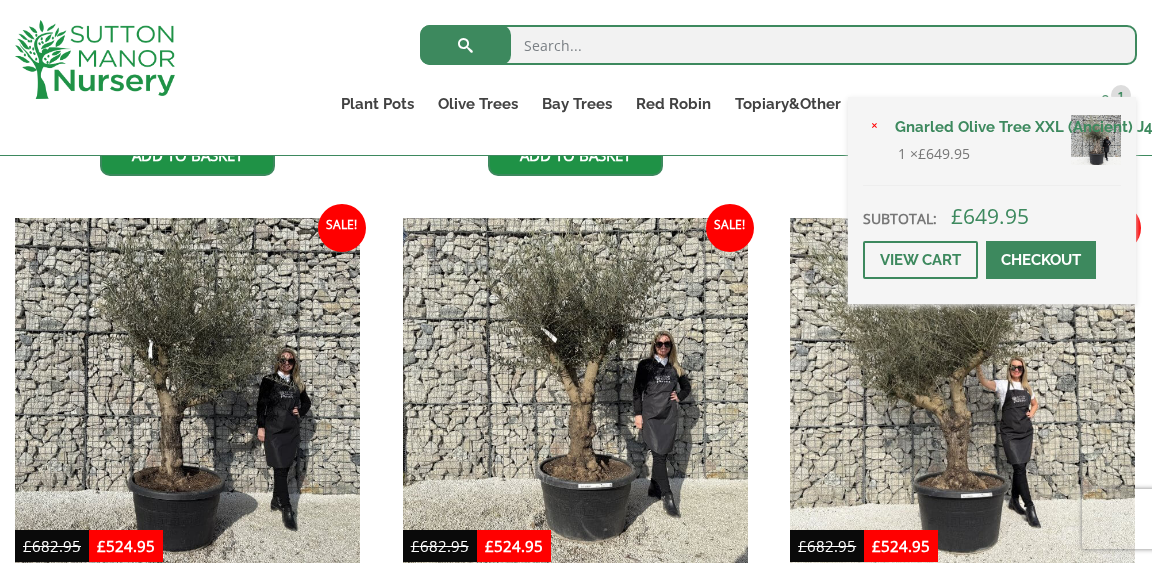 click on "1" at bounding box center (1121, 95) 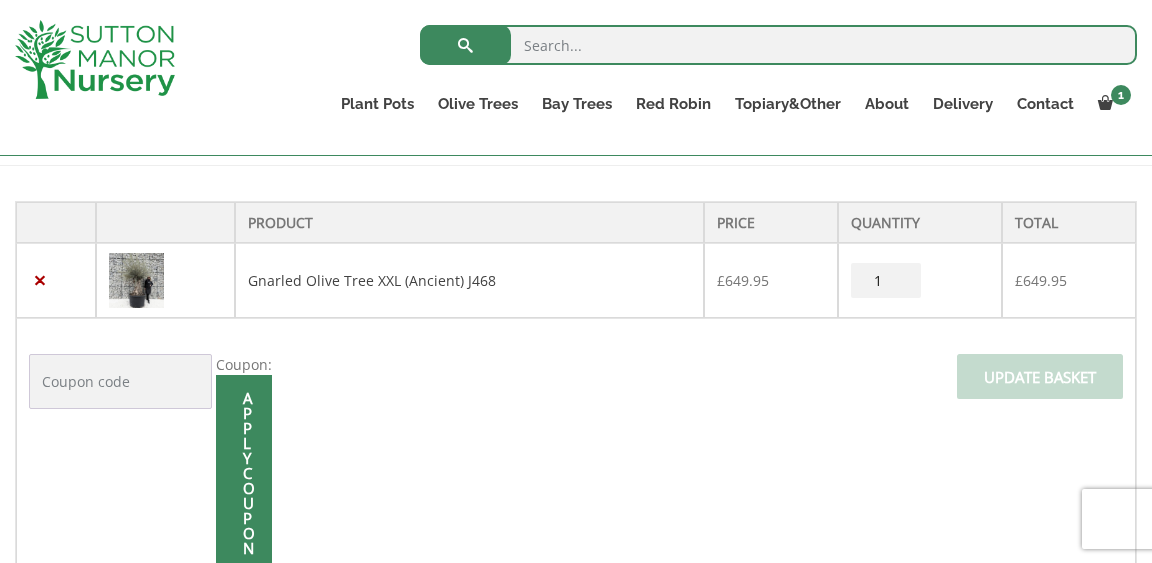 scroll, scrollTop: 383, scrollLeft: 0, axis: vertical 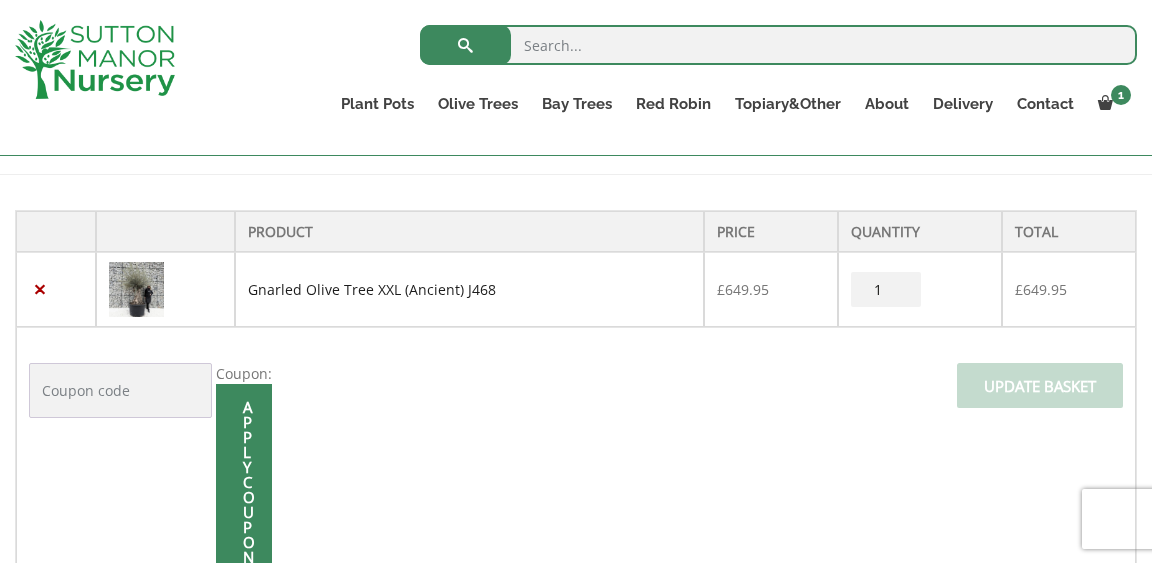 click on "Gnarled Olive Tree XXL (Ancient) J468" at bounding box center (372, 289) 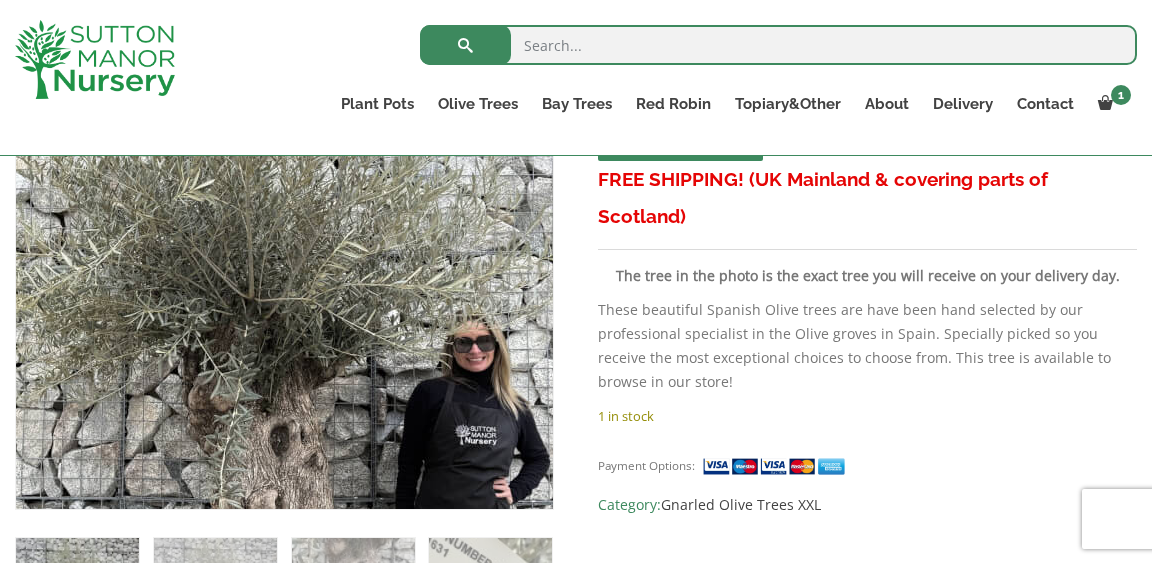scroll, scrollTop: 496, scrollLeft: 0, axis: vertical 